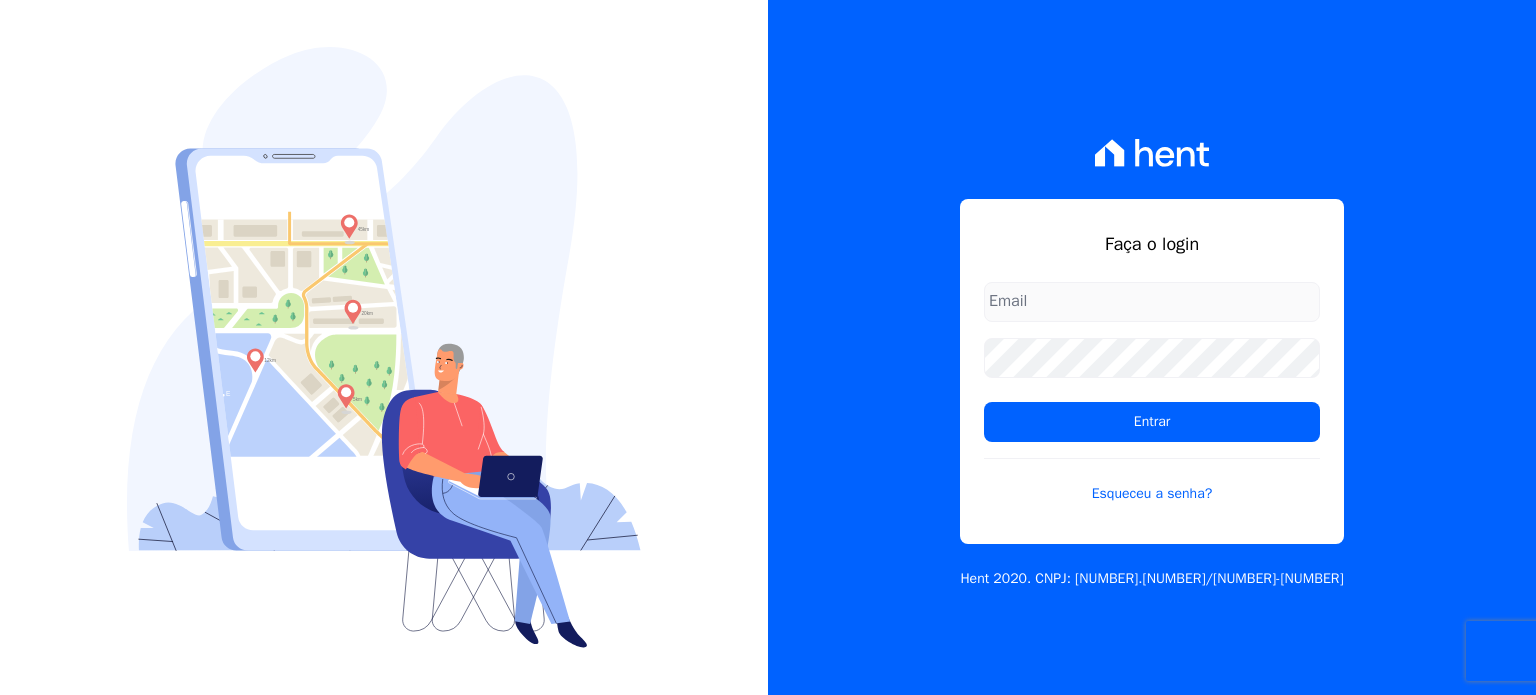 scroll, scrollTop: 0, scrollLeft: 0, axis: both 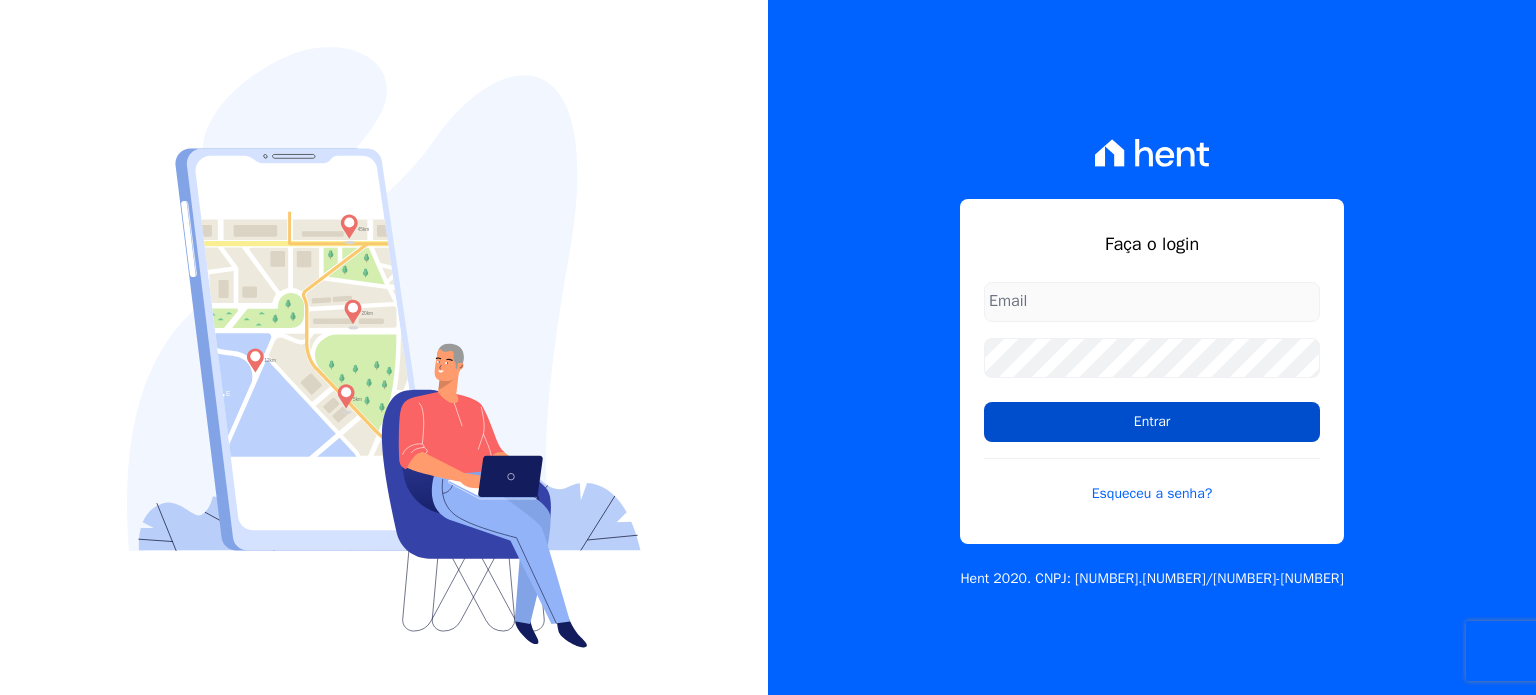 type on "[EMAIL]" 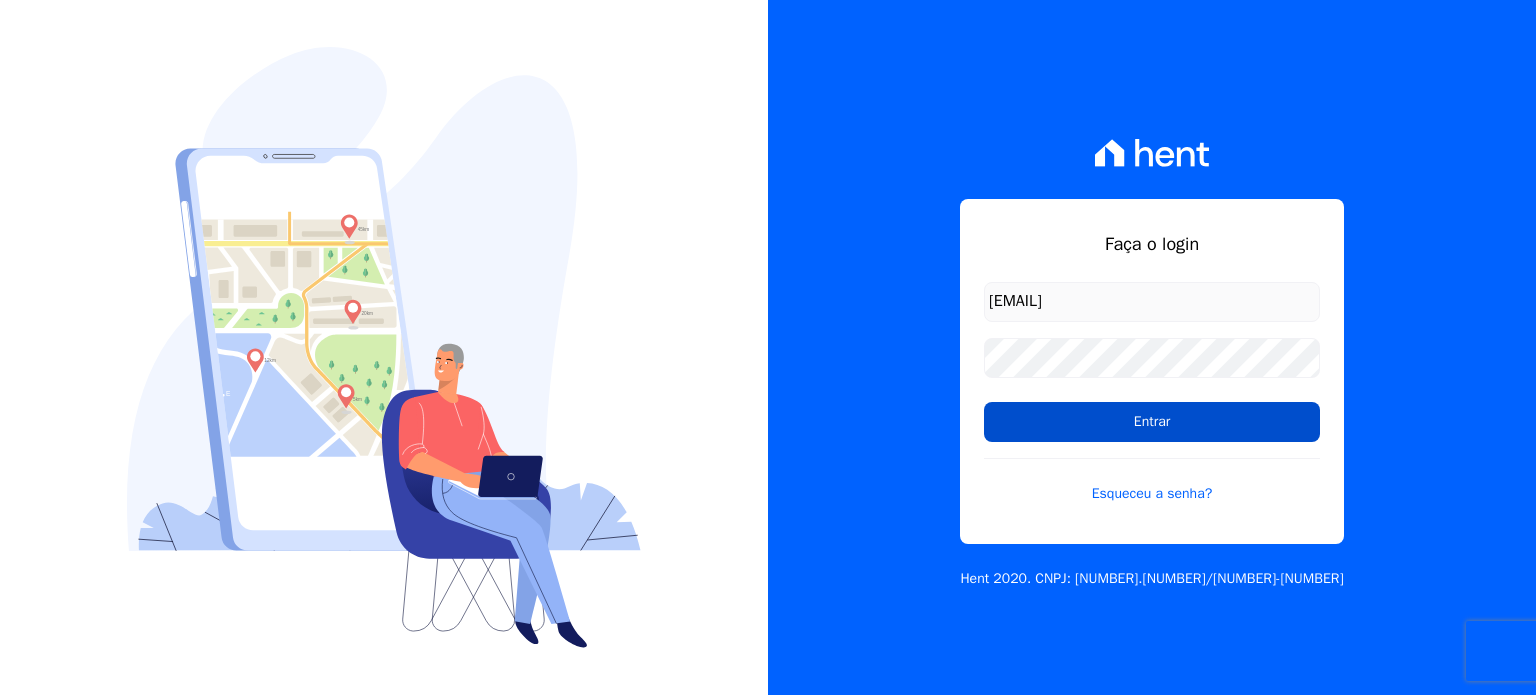 click on "Entrar" at bounding box center (1152, 422) 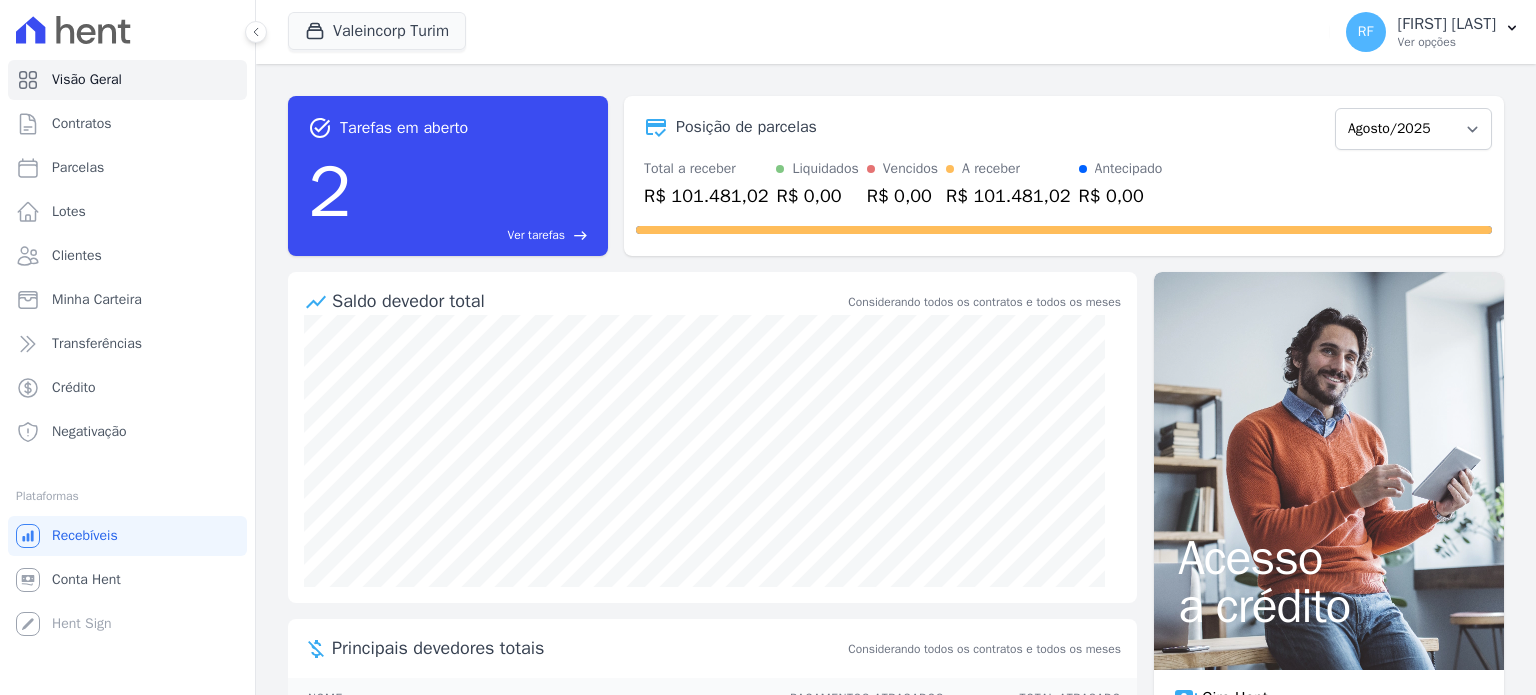 scroll, scrollTop: 0, scrollLeft: 0, axis: both 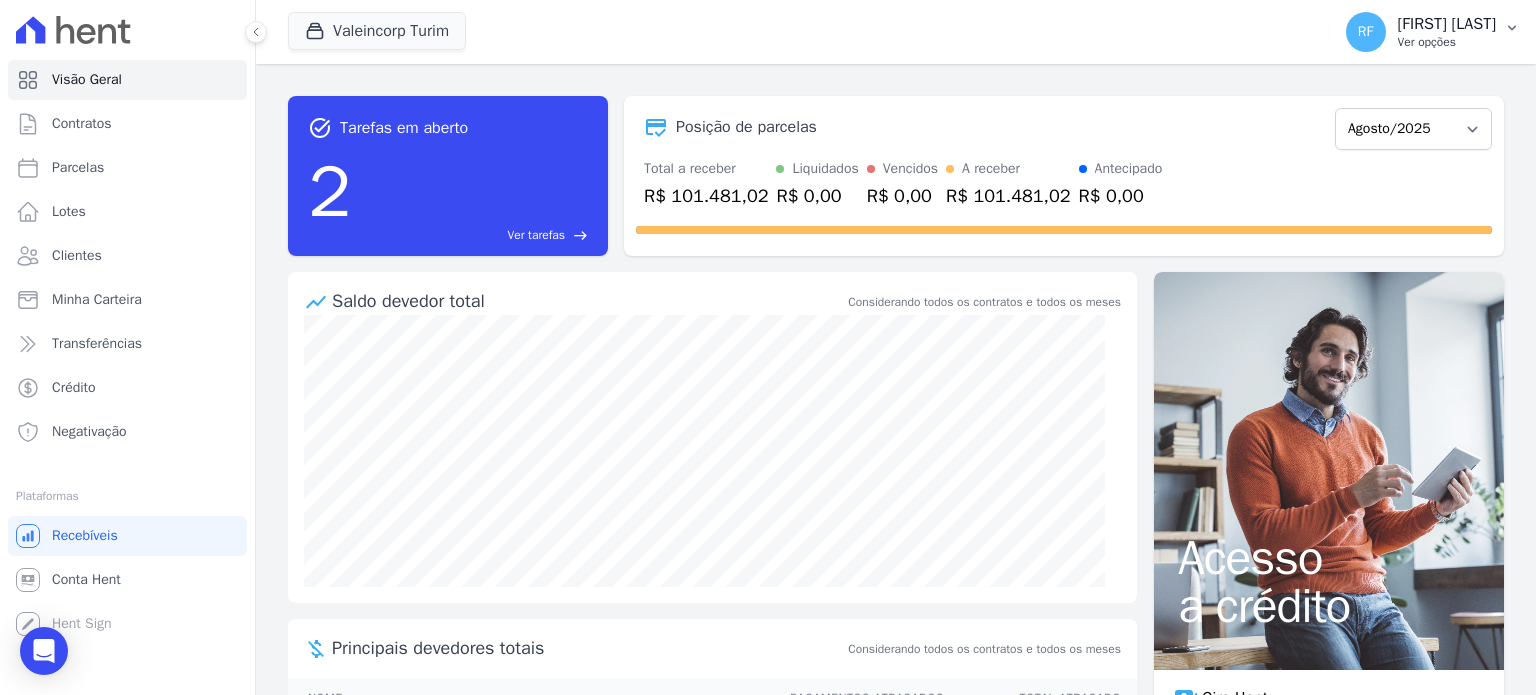 click on "[FIRST] [LAST]" at bounding box center (1447, 24) 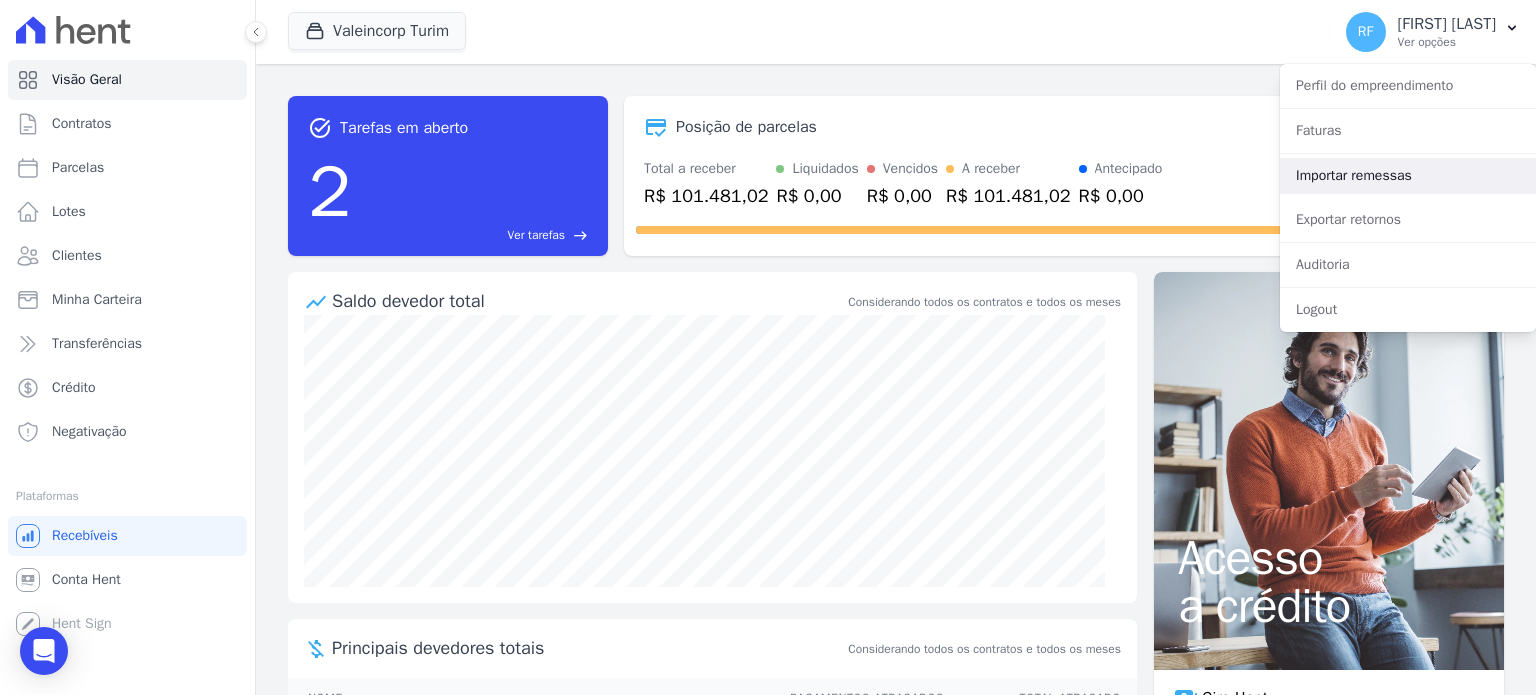 click on "Importar remessas" at bounding box center (1408, 176) 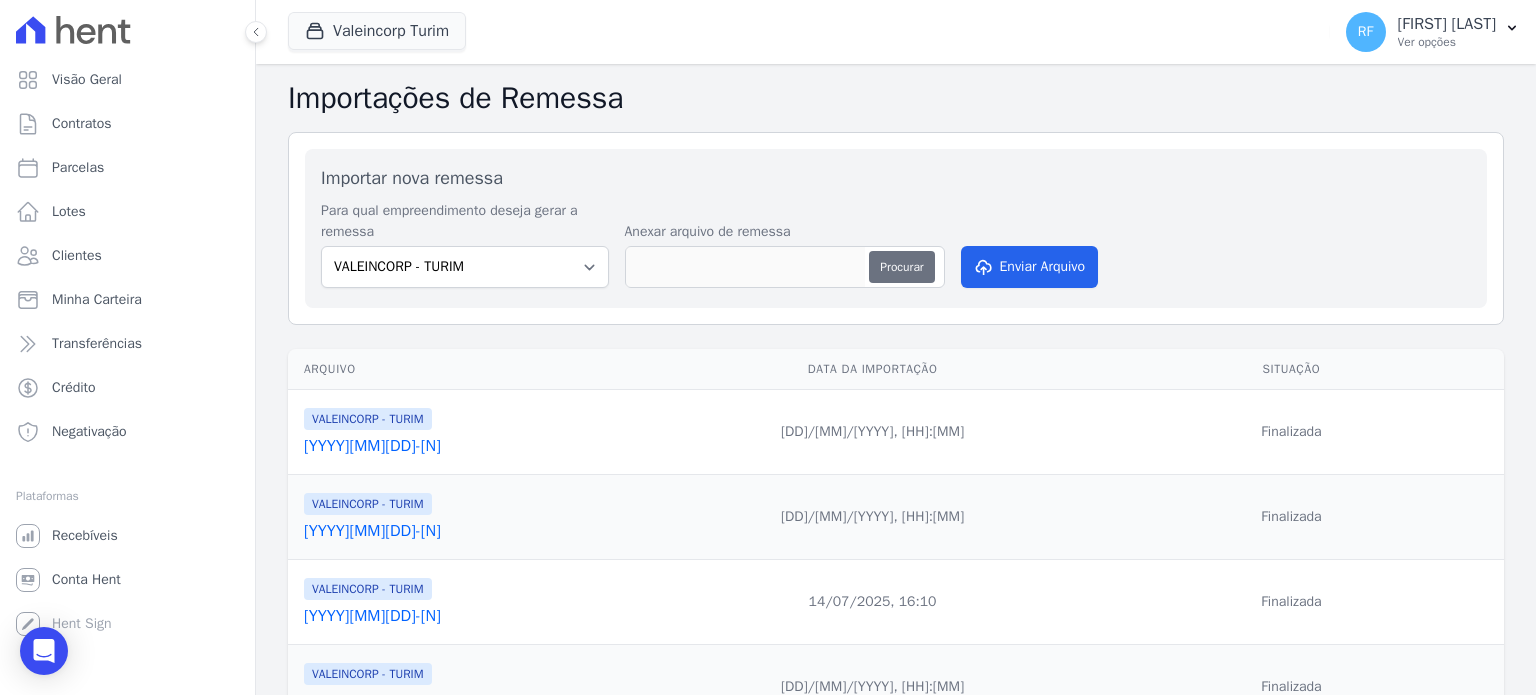 click on "Procurar" at bounding box center [901, 267] 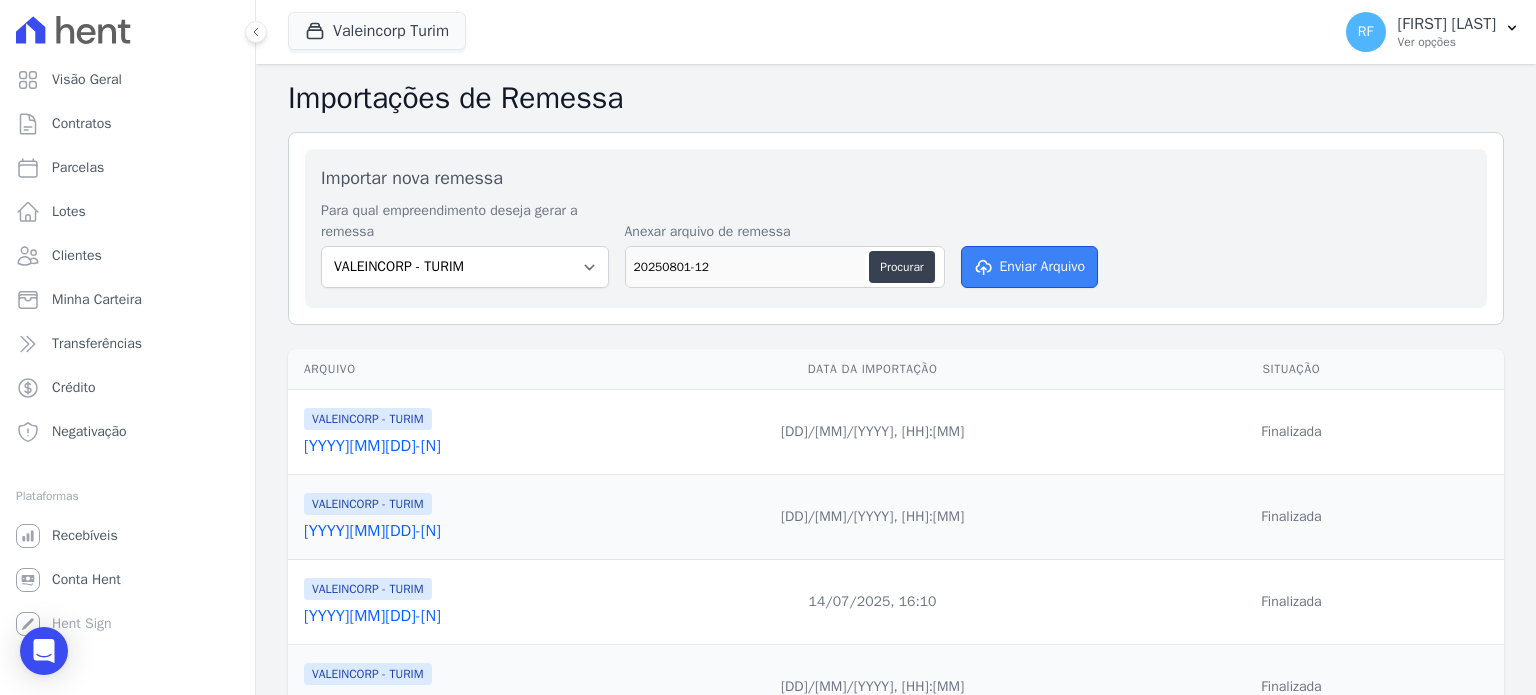 click on "Enviar Arquivo" at bounding box center (1030, 267) 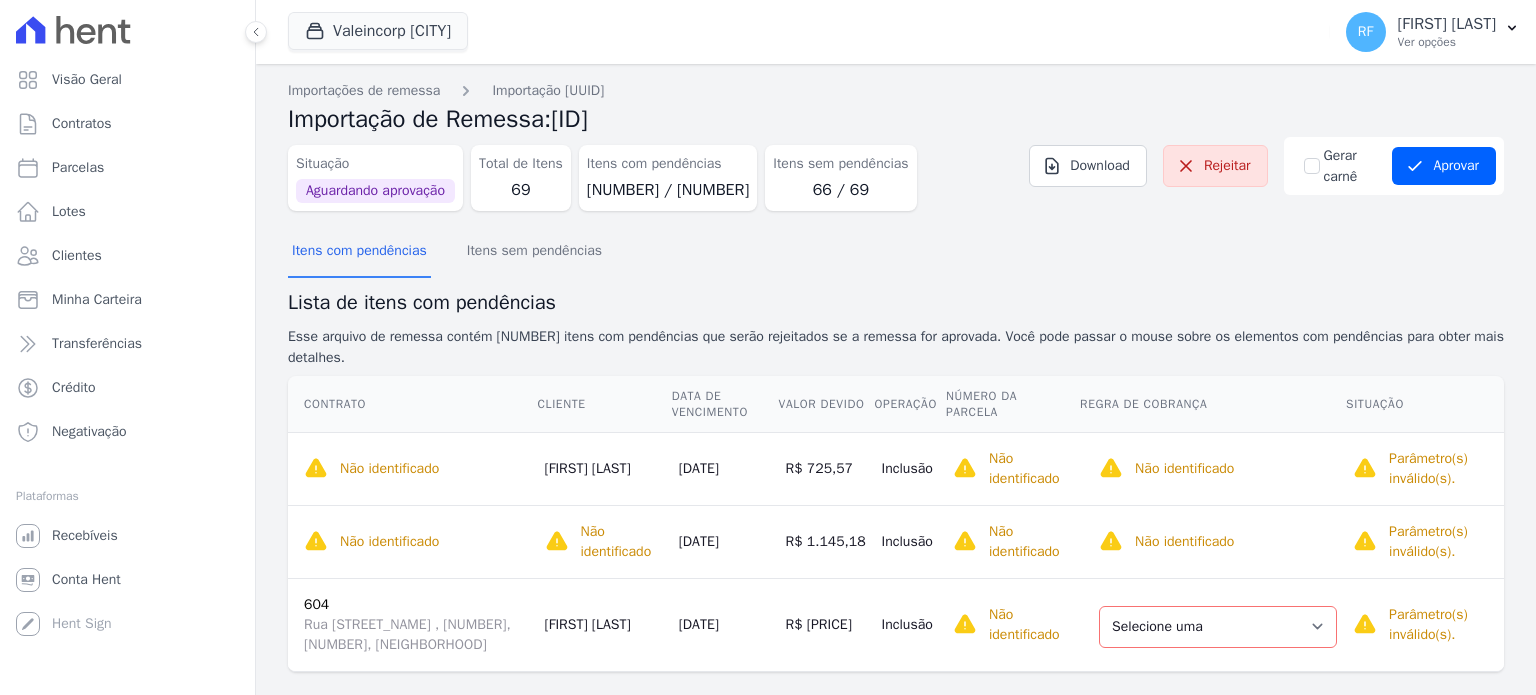 scroll, scrollTop: 0, scrollLeft: 0, axis: both 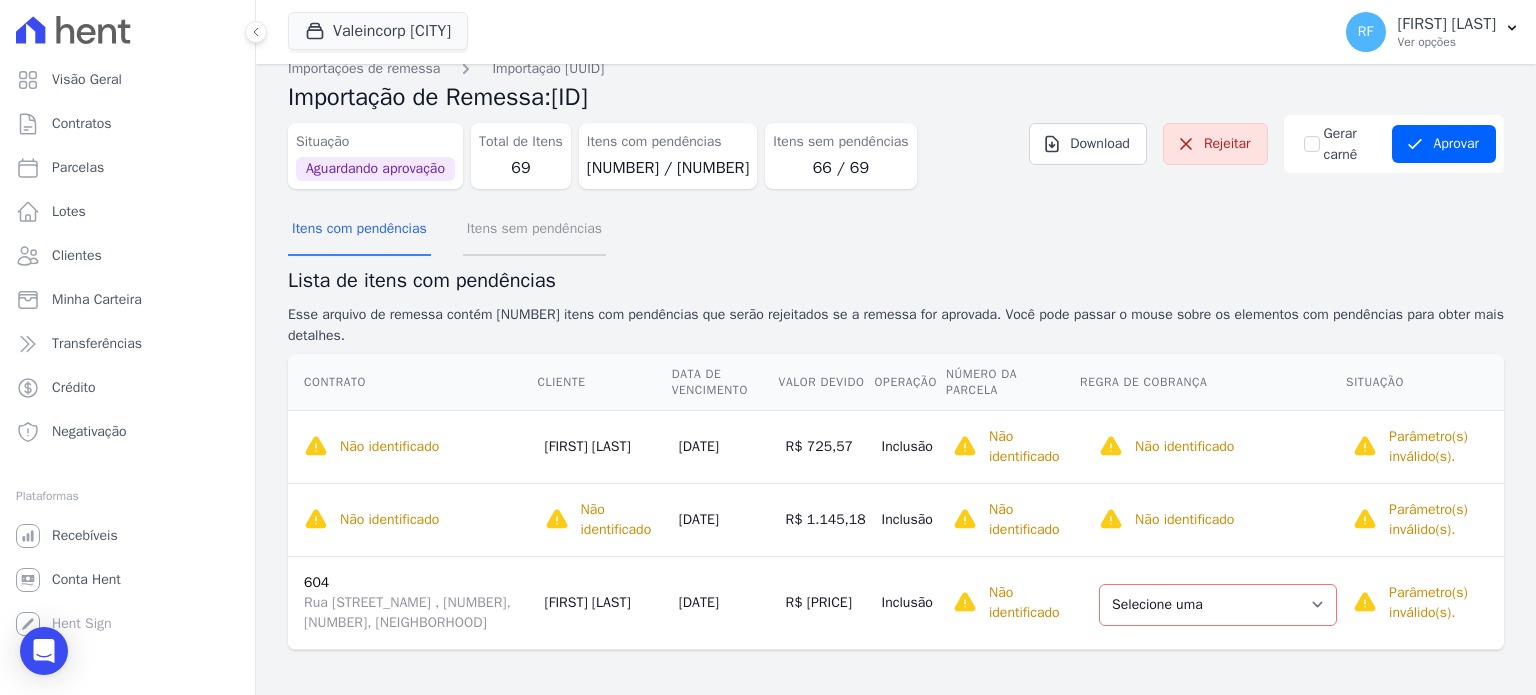 click on "Itens sem pendências" at bounding box center (534, 230) 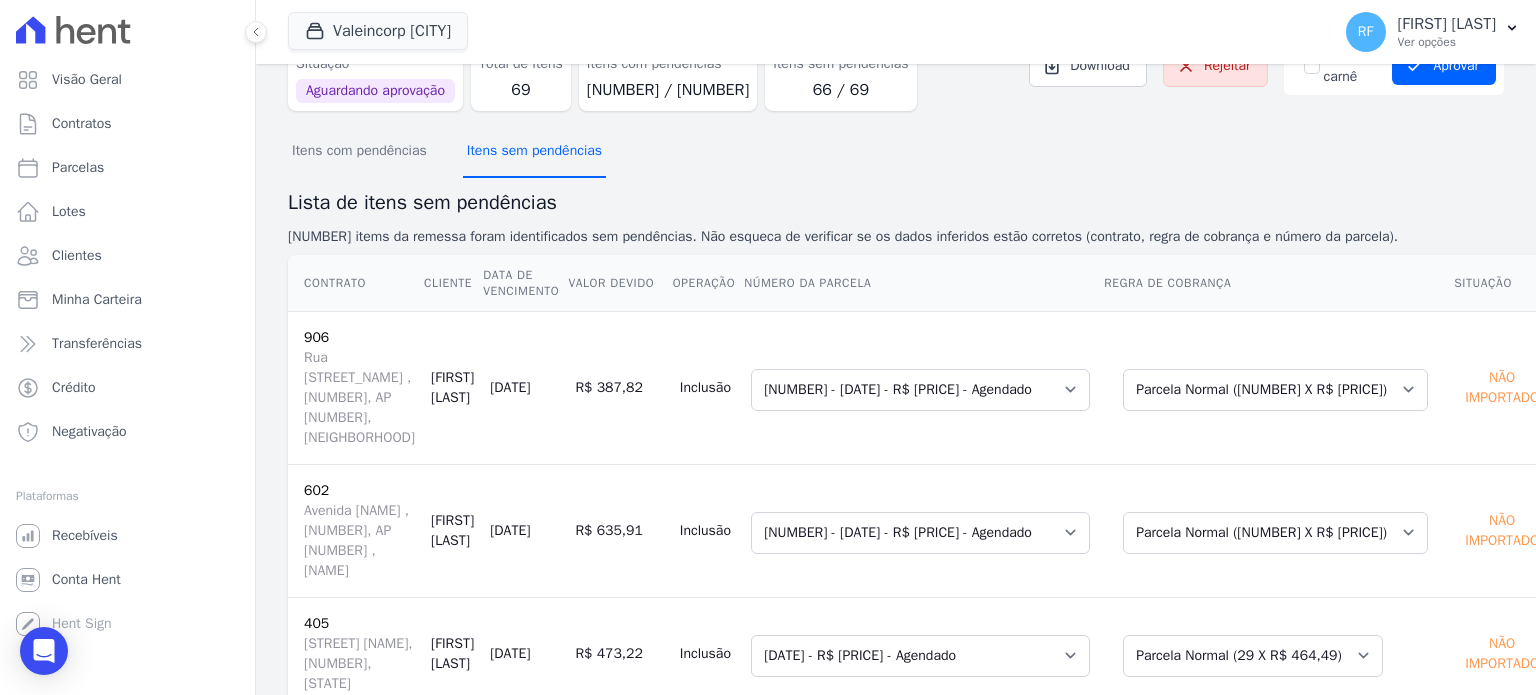 scroll, scrollTop: 0, scrollLeft: 0, axis: both 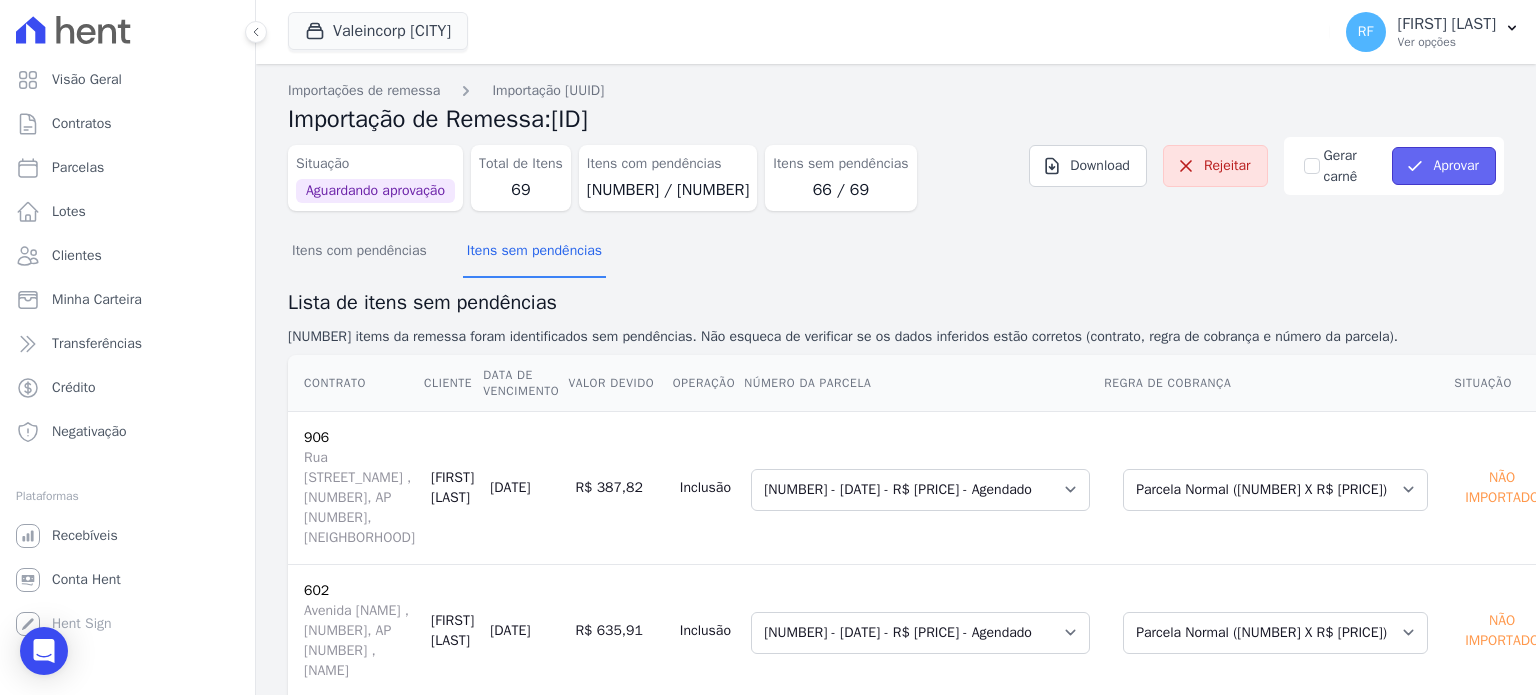 click on "Aprovar" at bounding box center (1444, 166) 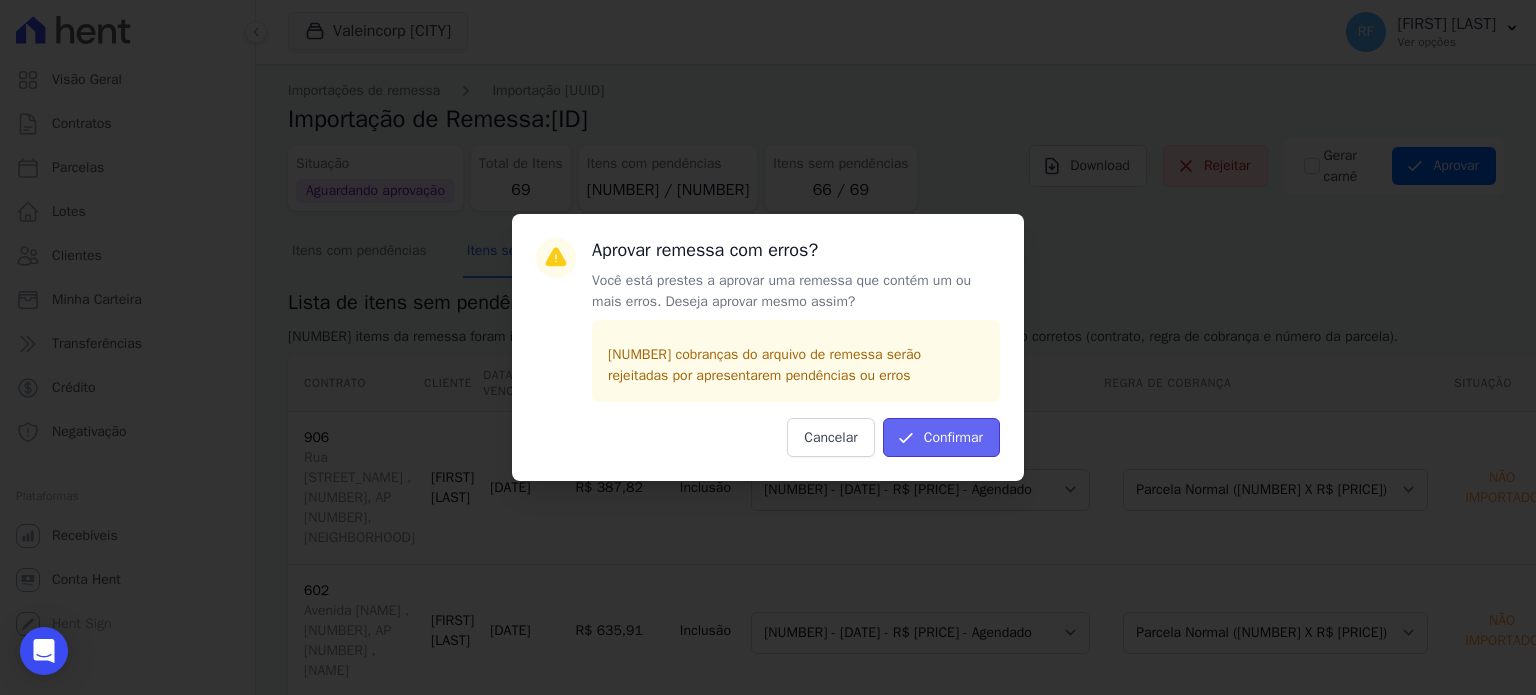 click on "Confirmar" at bounding box center [941, 437] 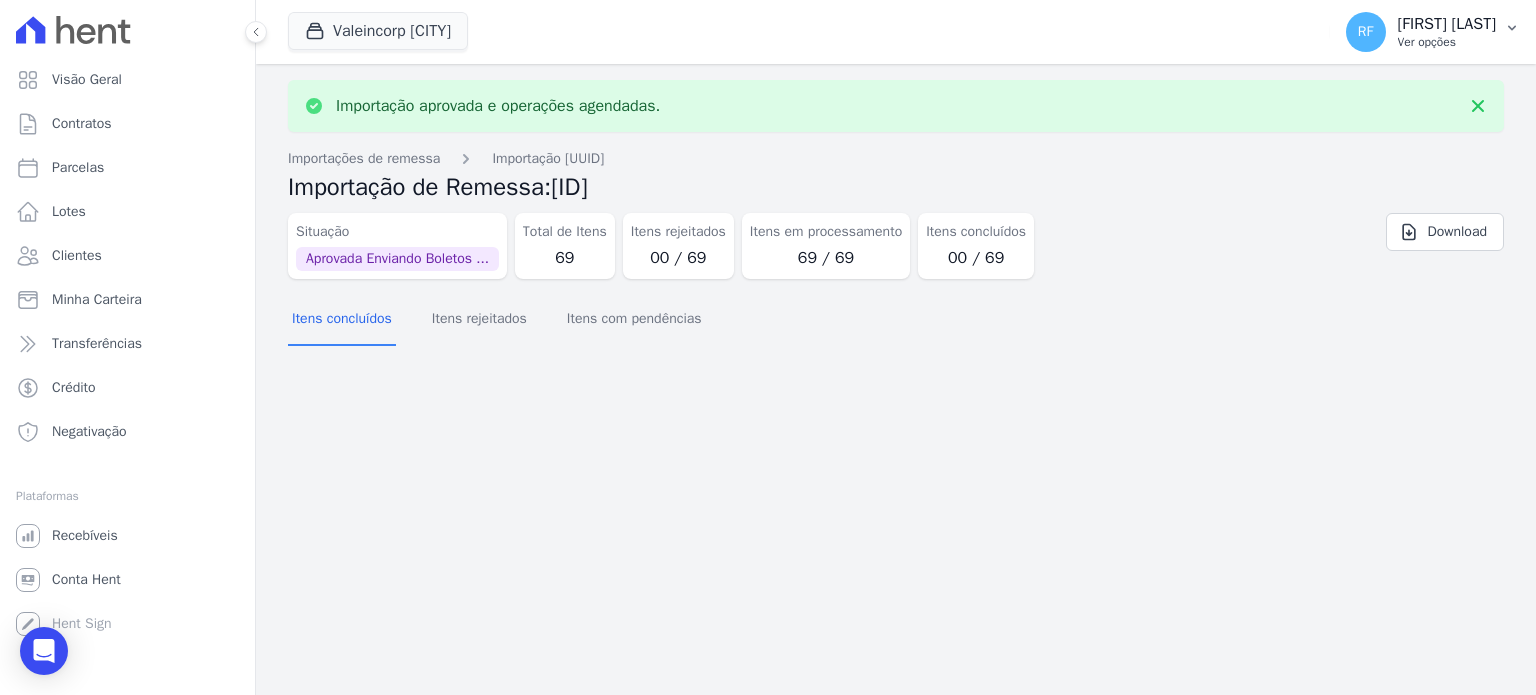 click on "[FIRST] [LAST]" at bounding box center (1447, 24) 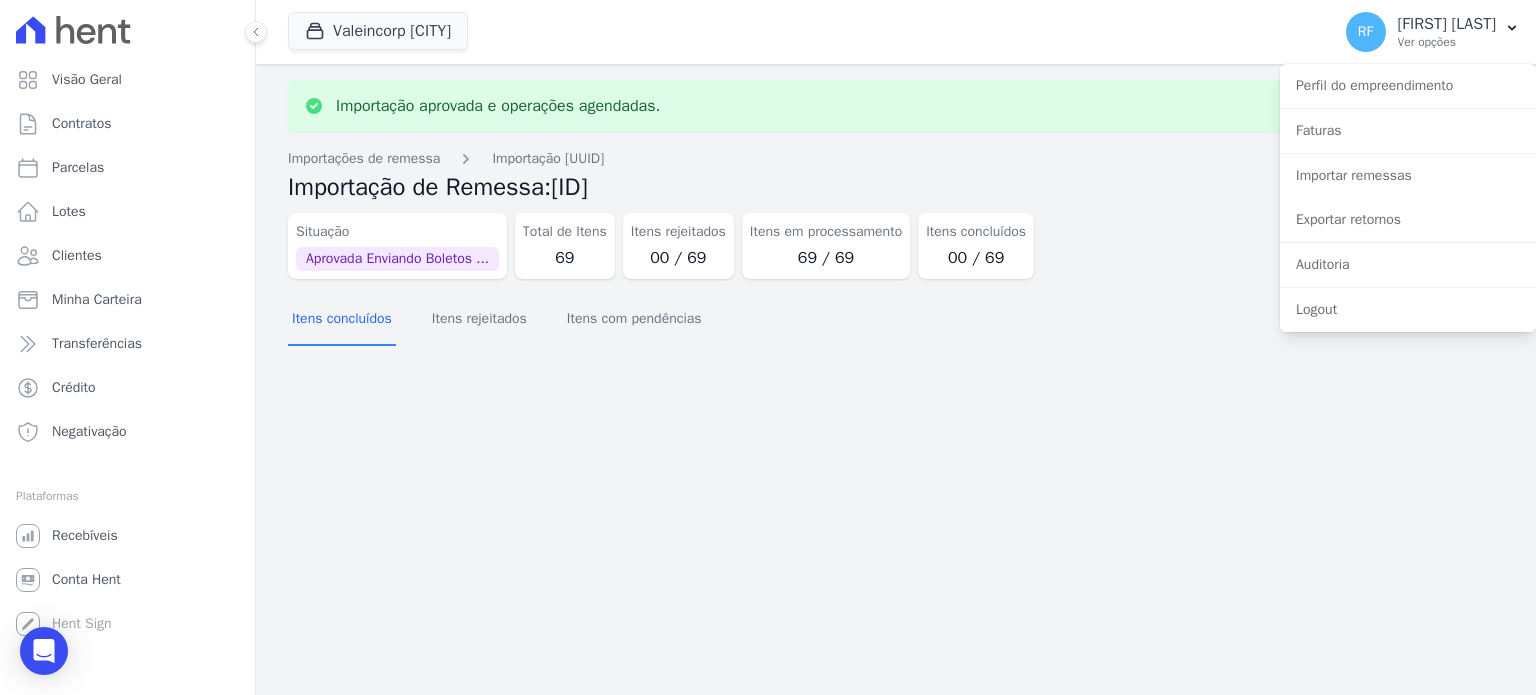 click on "Valeincorp   [CITY]
Você possui apenas um empreendimento
Aplicar" at bounding box center [805, 32] 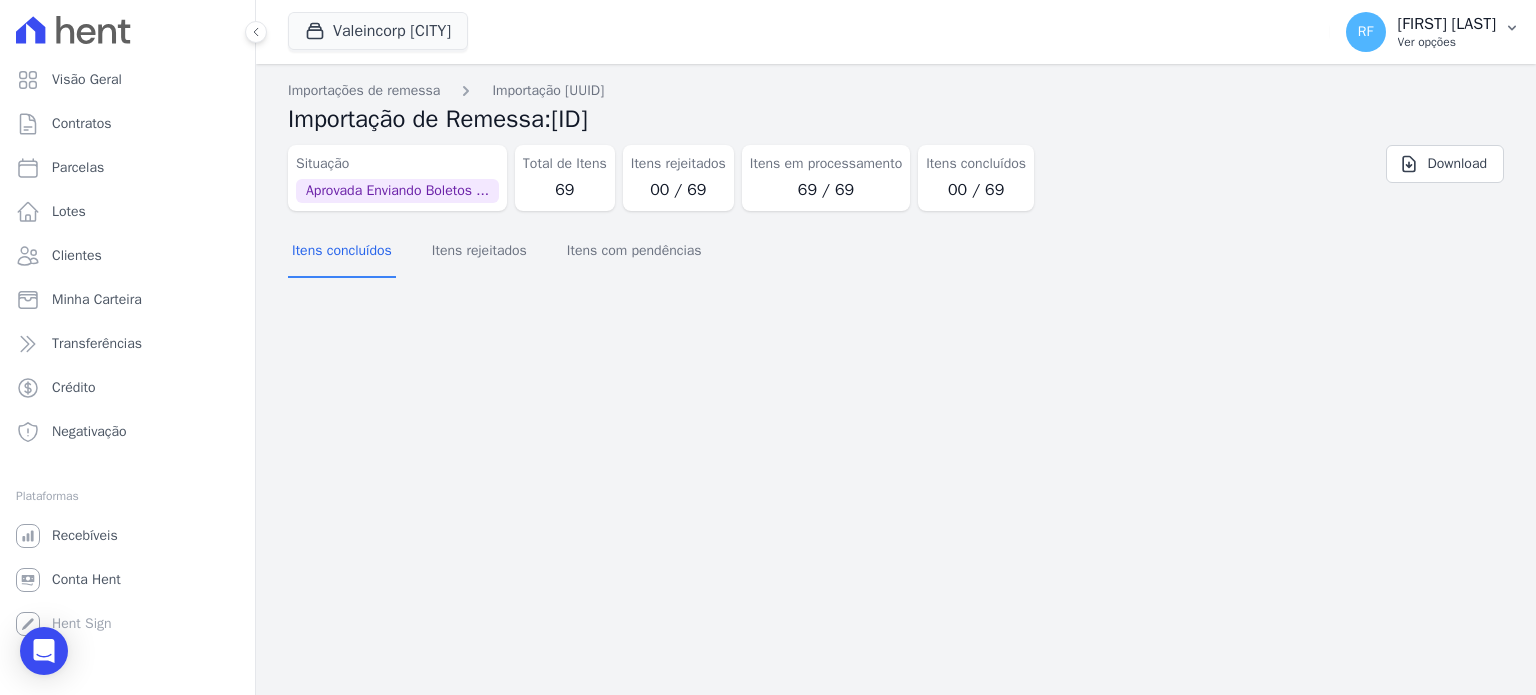 click on "[FIRST] [LAST]" at bounding box center [1447, 24] 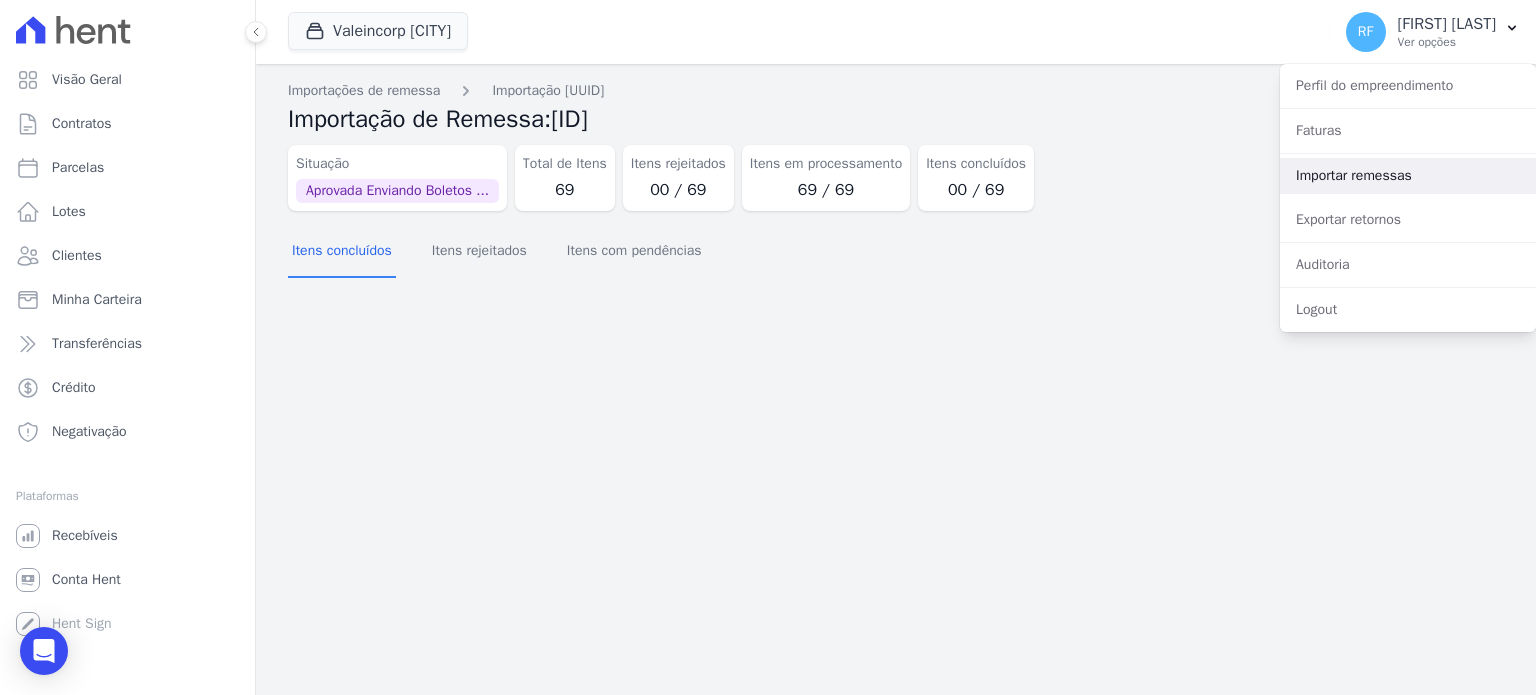 click on "Importar remessas" at bounding box center [1408, 176] 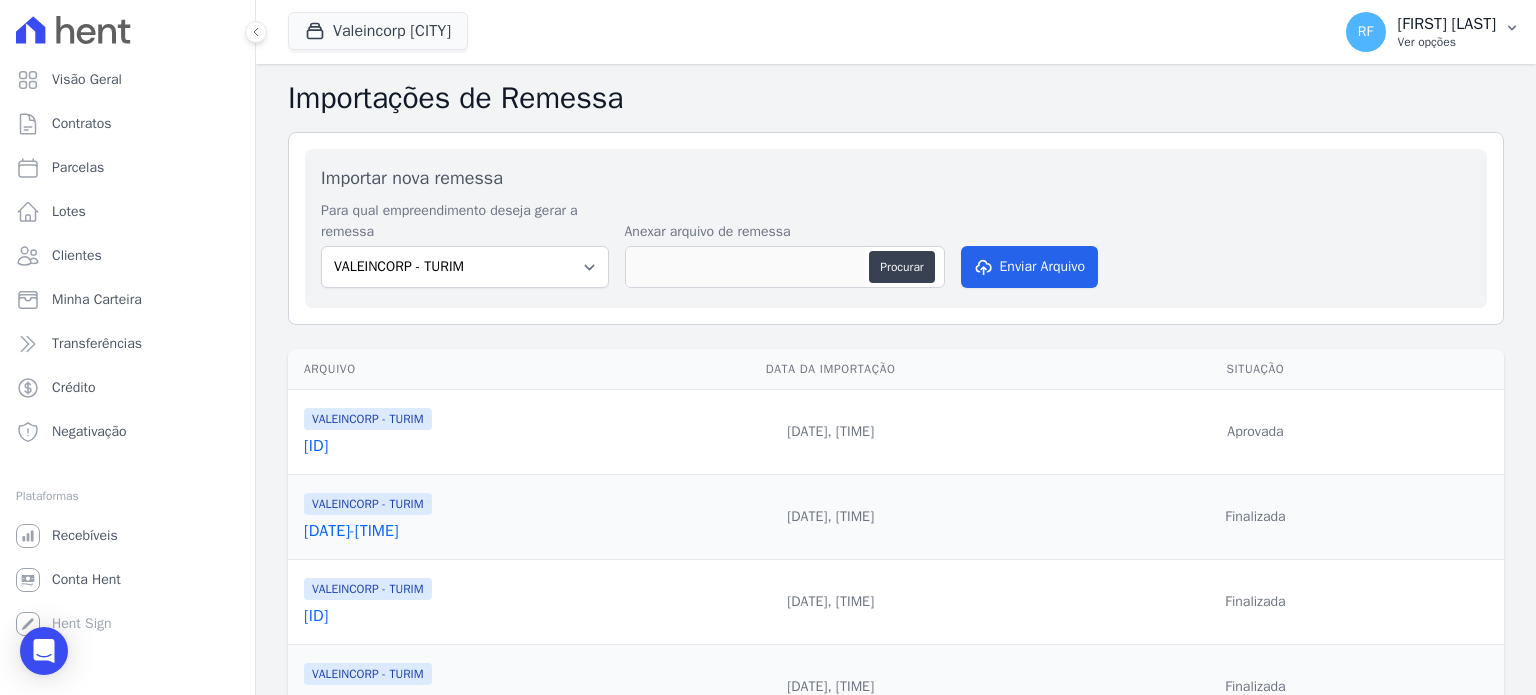 click on "[FIRST] [LAST]" at bounding box center [1447, 24] 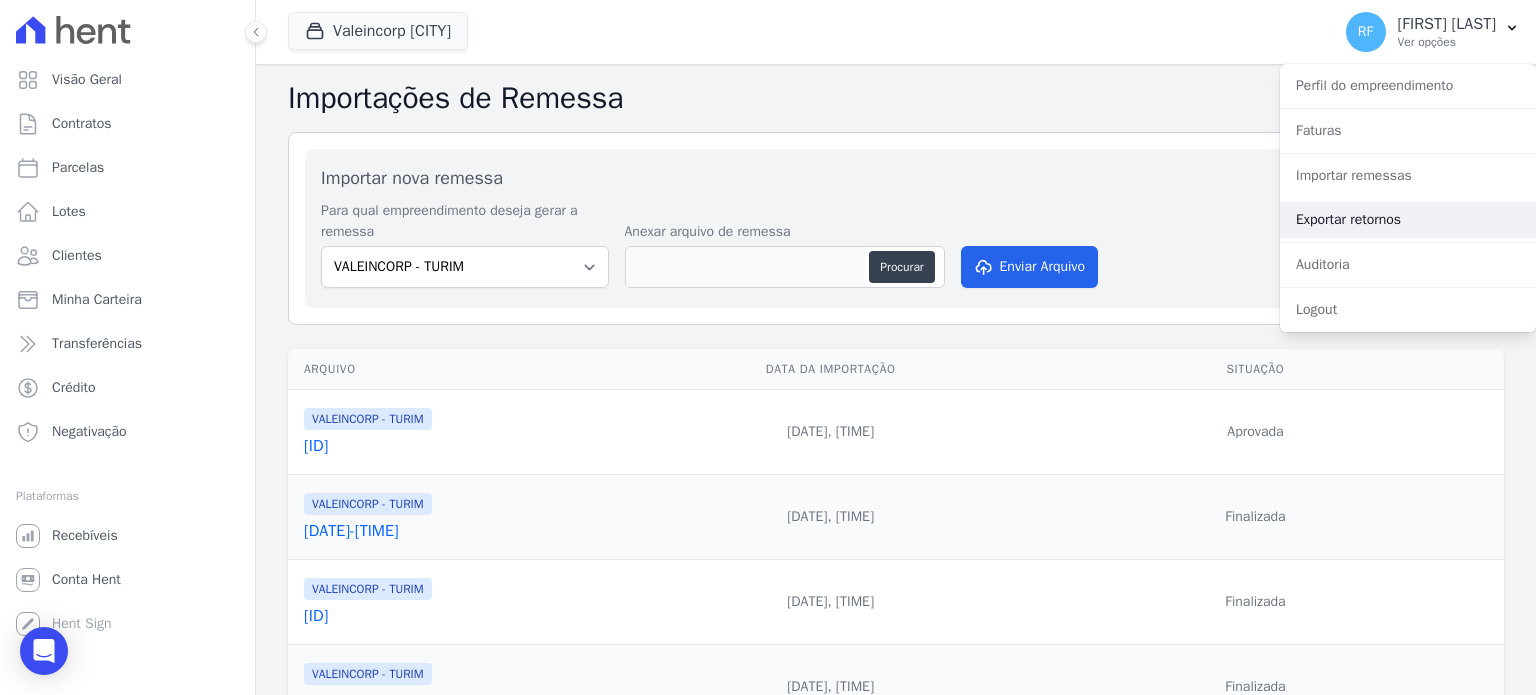 click on "Exportar retornos" at bounding box center (1408, 220) 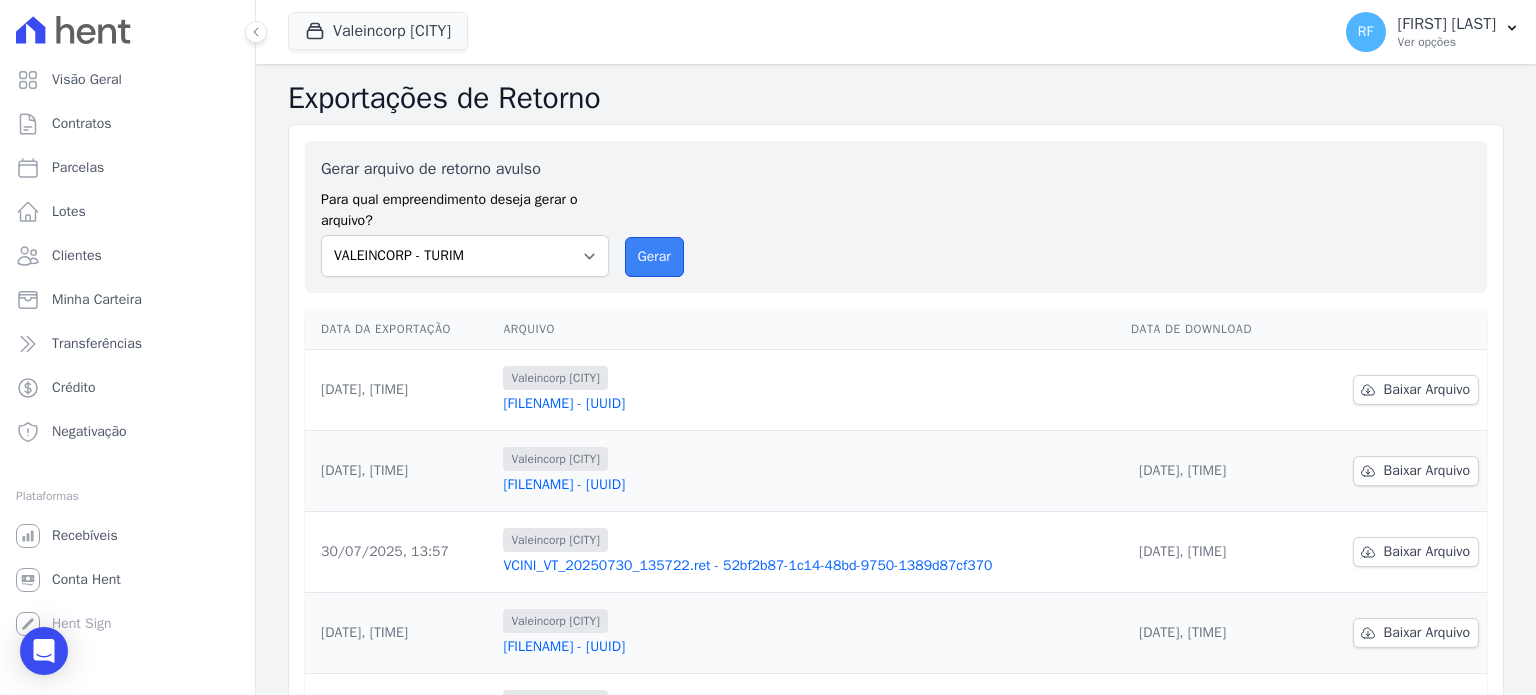 click on "Gerar" at bounding box center [654, 257] 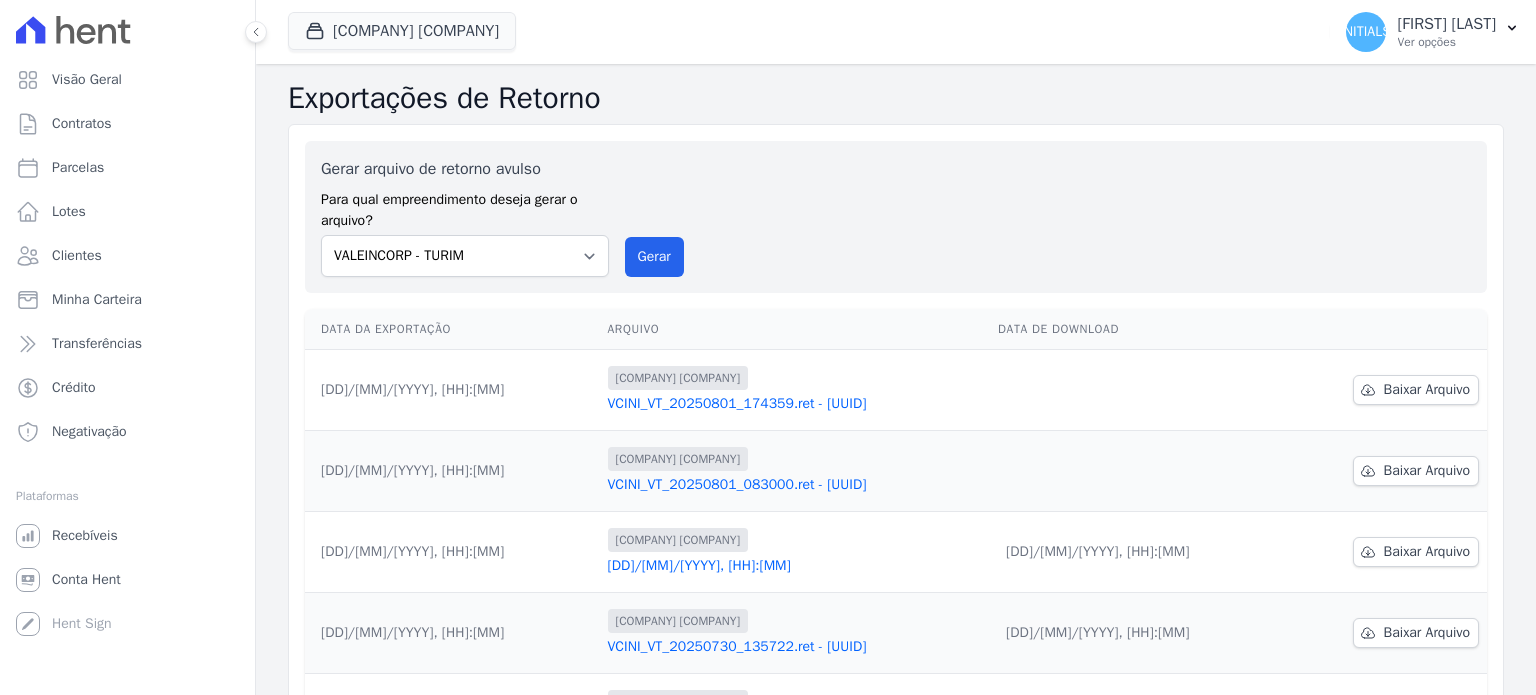 scroll, scrollTop: 0, scrollLeft: 0, axis: both 